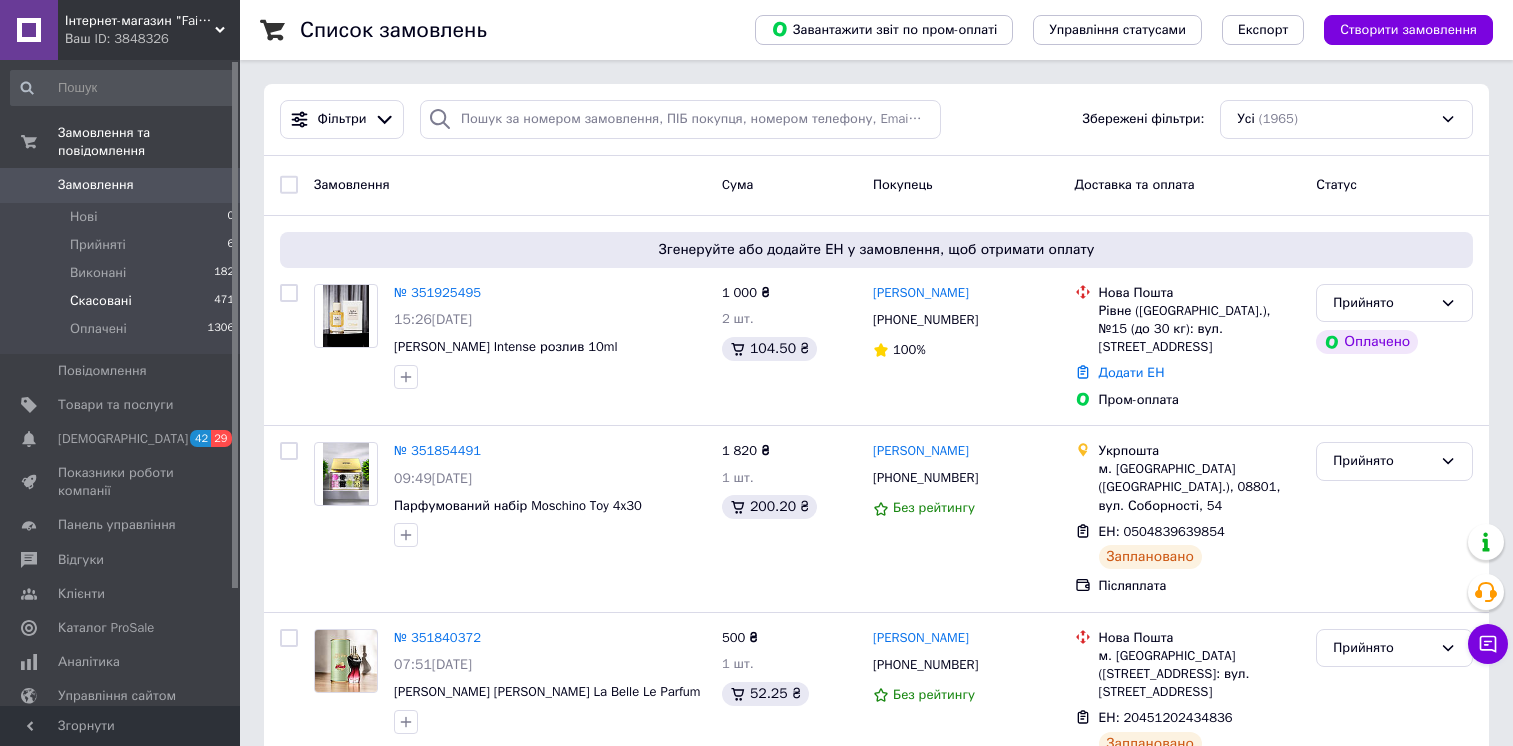 scroll, scrollTop: 0, scrollLeft: 0, axis: both 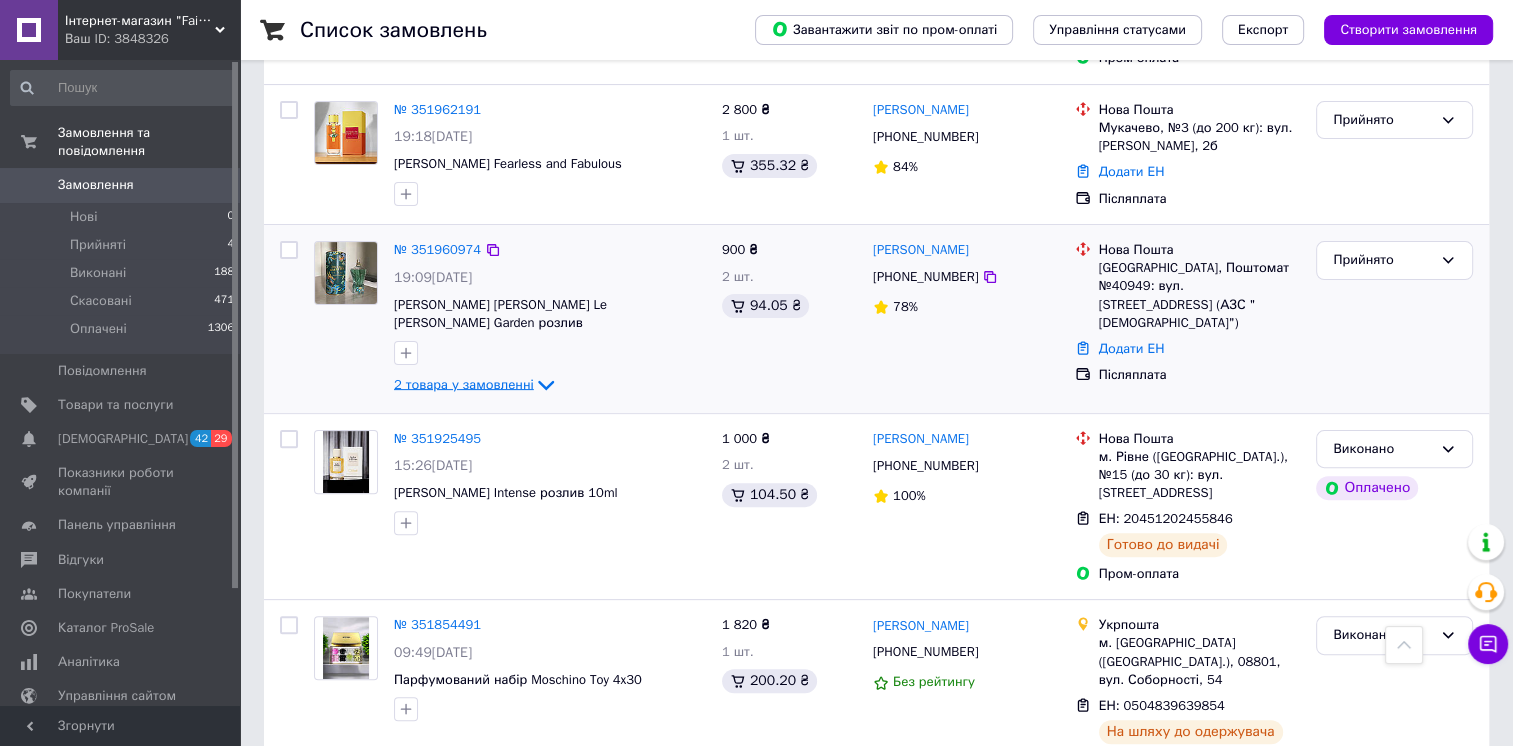 click on "2 товара у замовленні" at bounding box center (464, 383) 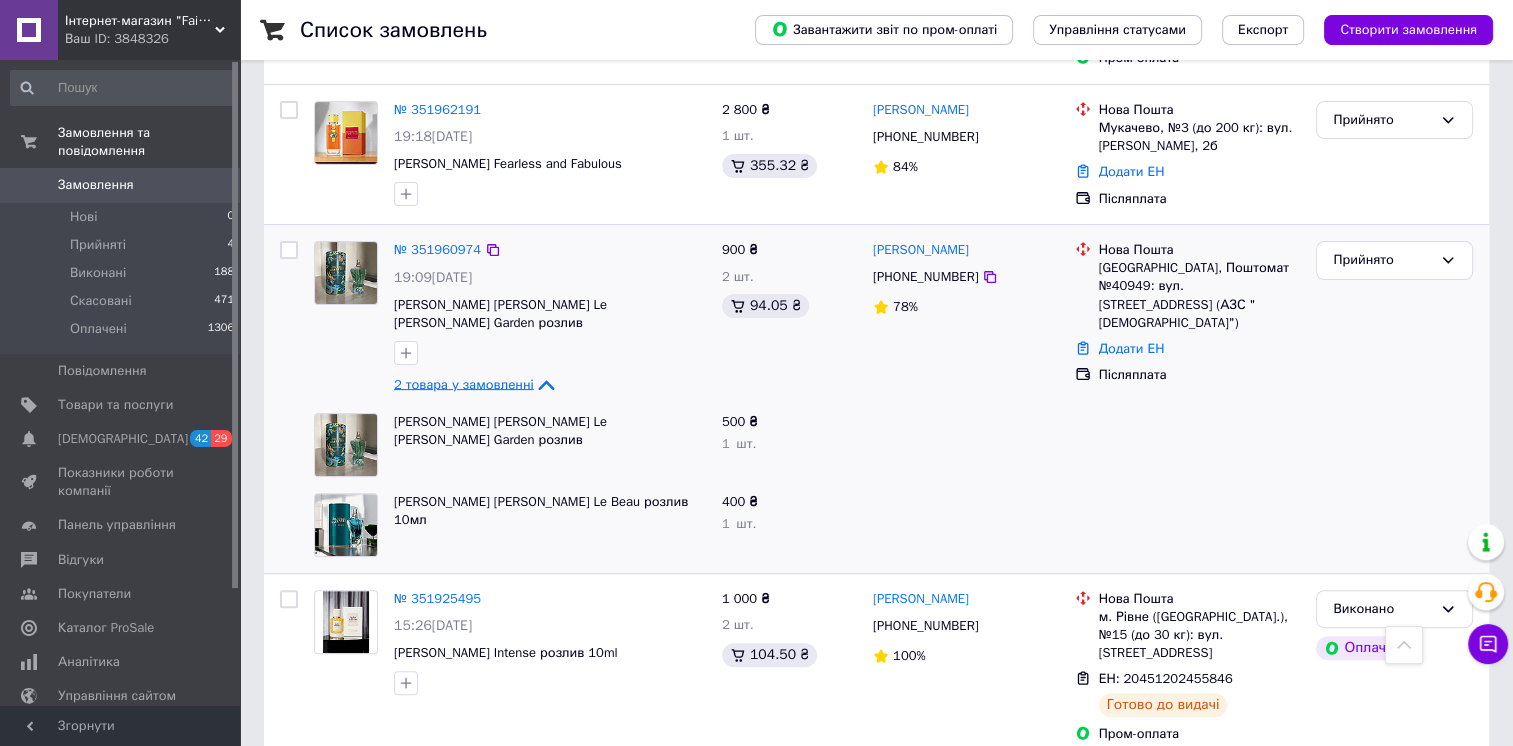 click 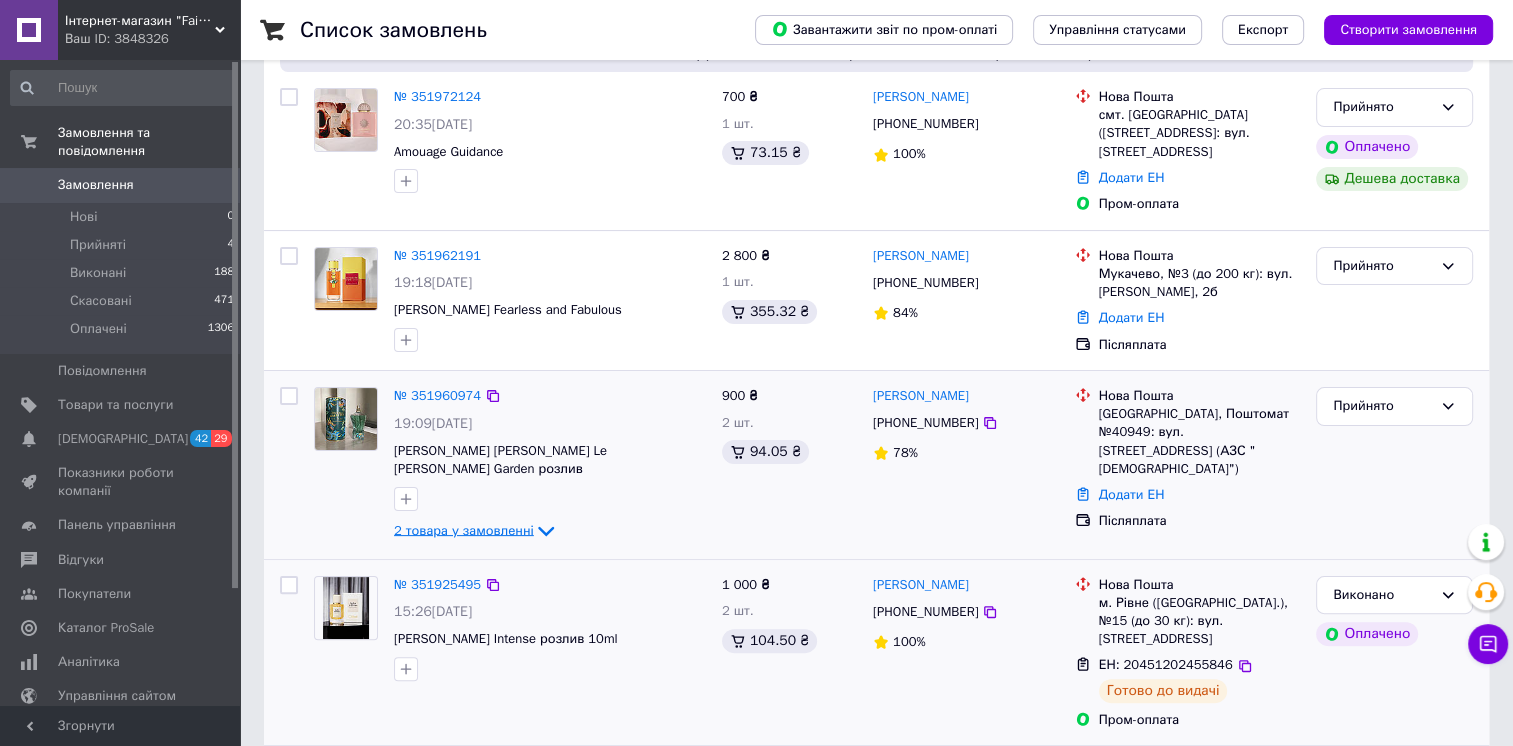 scroll, scrollTop: 400, scrollLeft: 0, axis: vertical 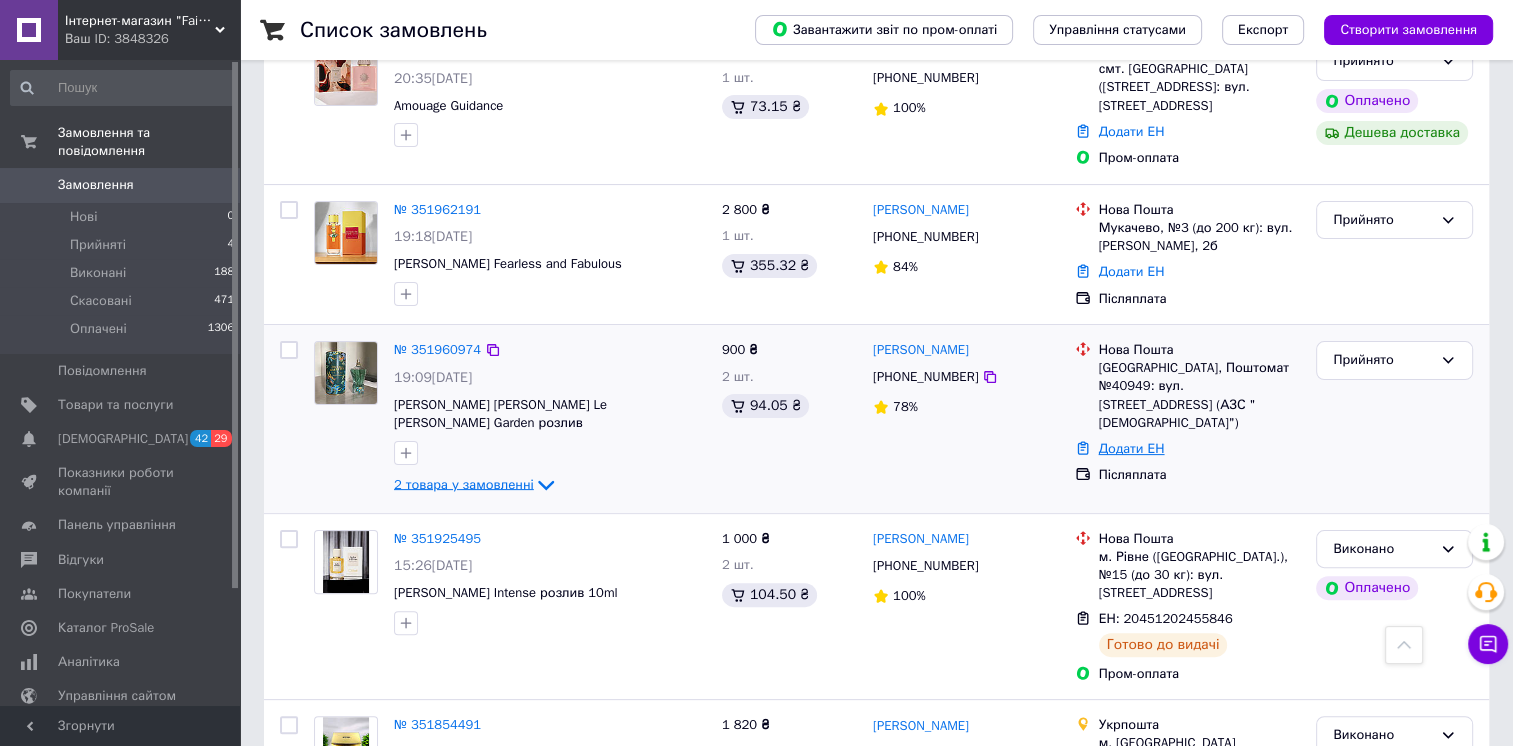 click on "Додати ЕН" at bounding box center (1132, 448) 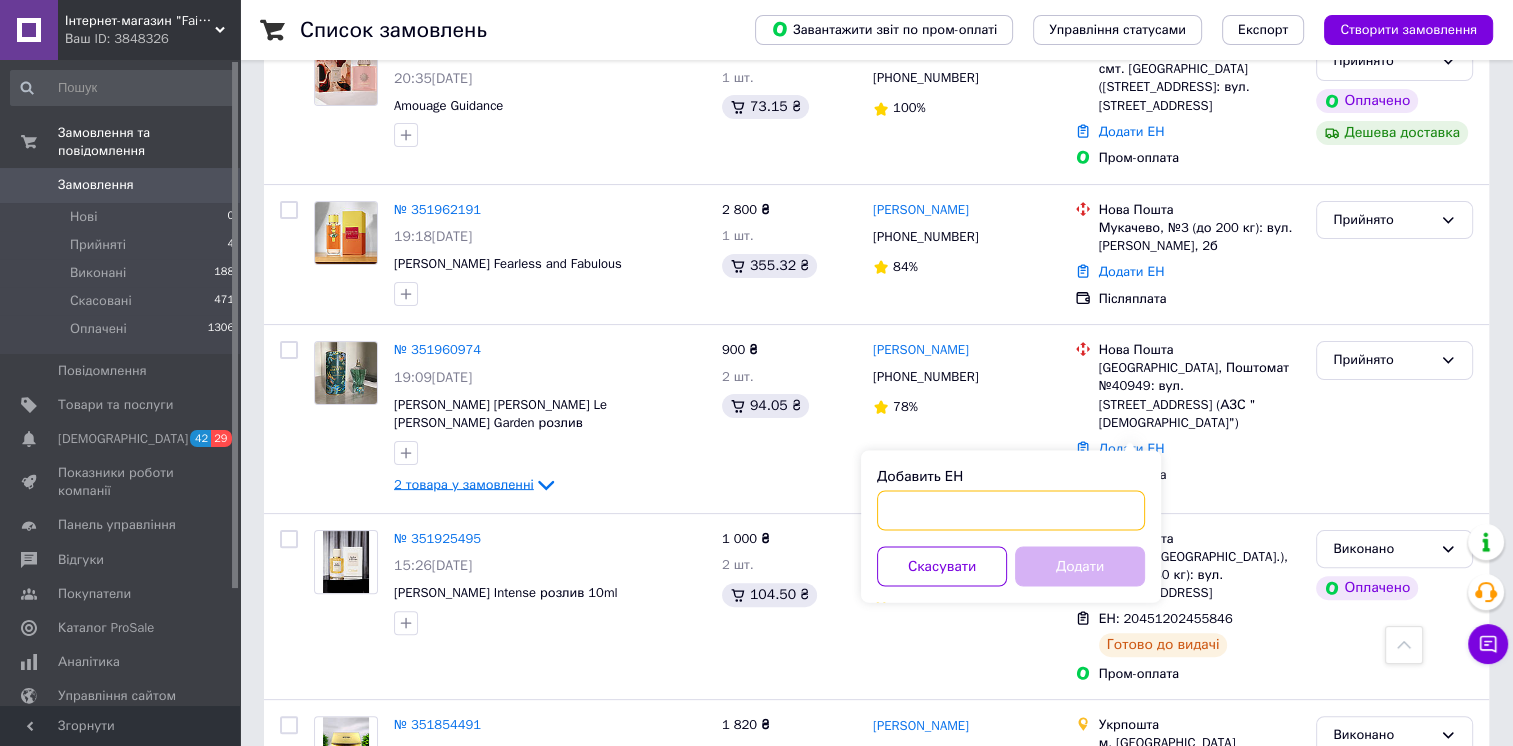 click on "Добавить ЕН" at bounding box center (1011, 510) 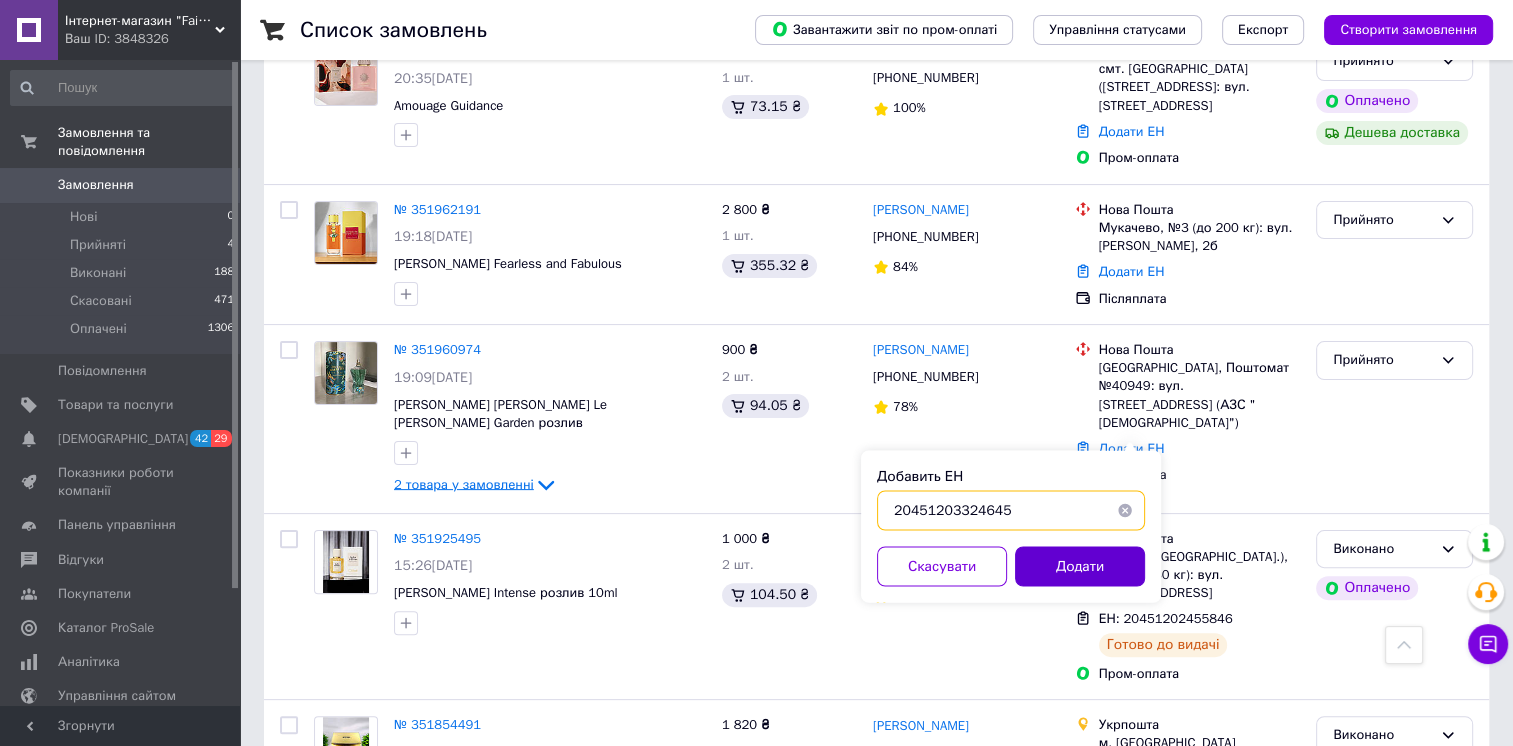 type on "20451203324645" 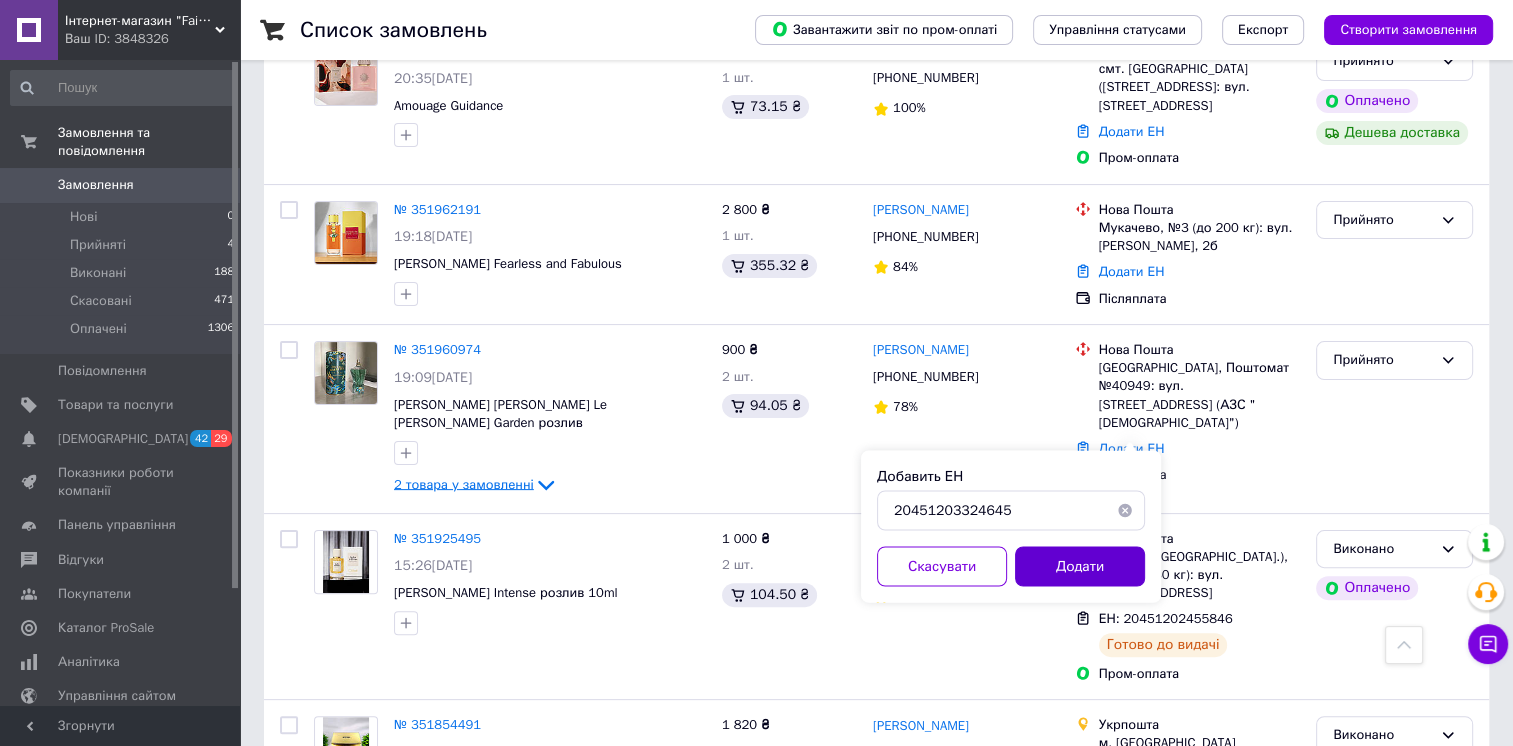 click on "Додати" at bounding box center [1080, 566] 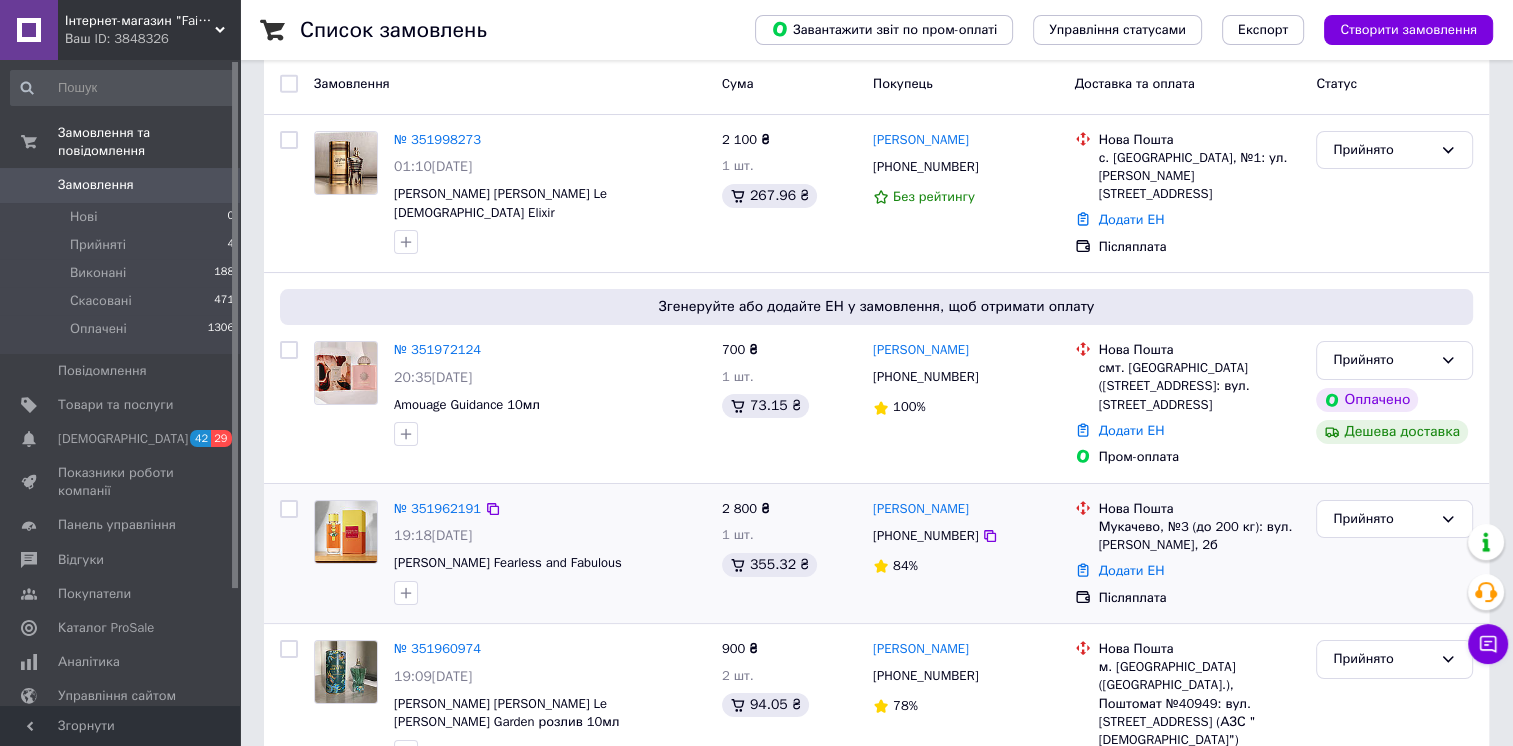 scroll, scrollTop: 100, scrollLeft: 0, axis: vertical 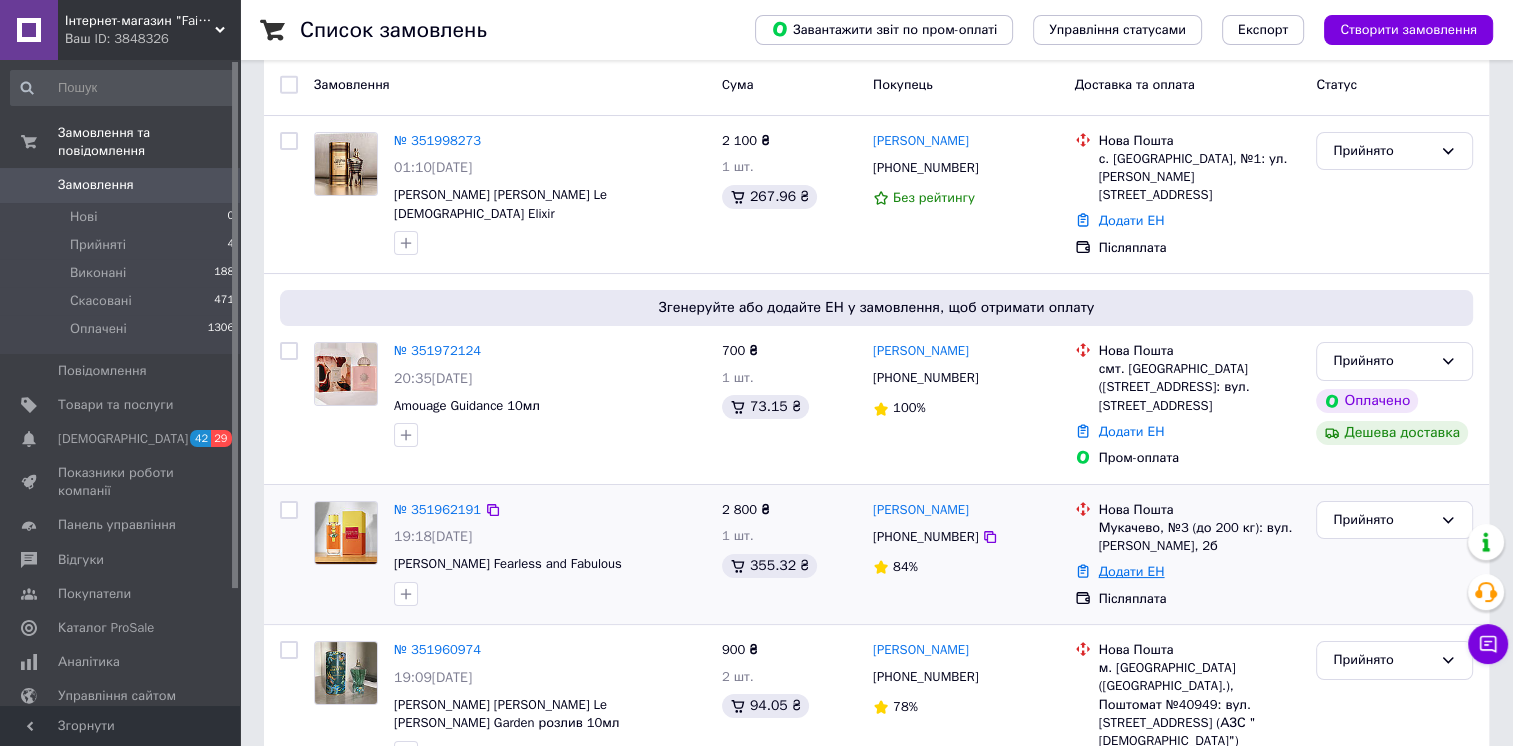 click on "Додати ЕН" at bounding box center (1132, 571) 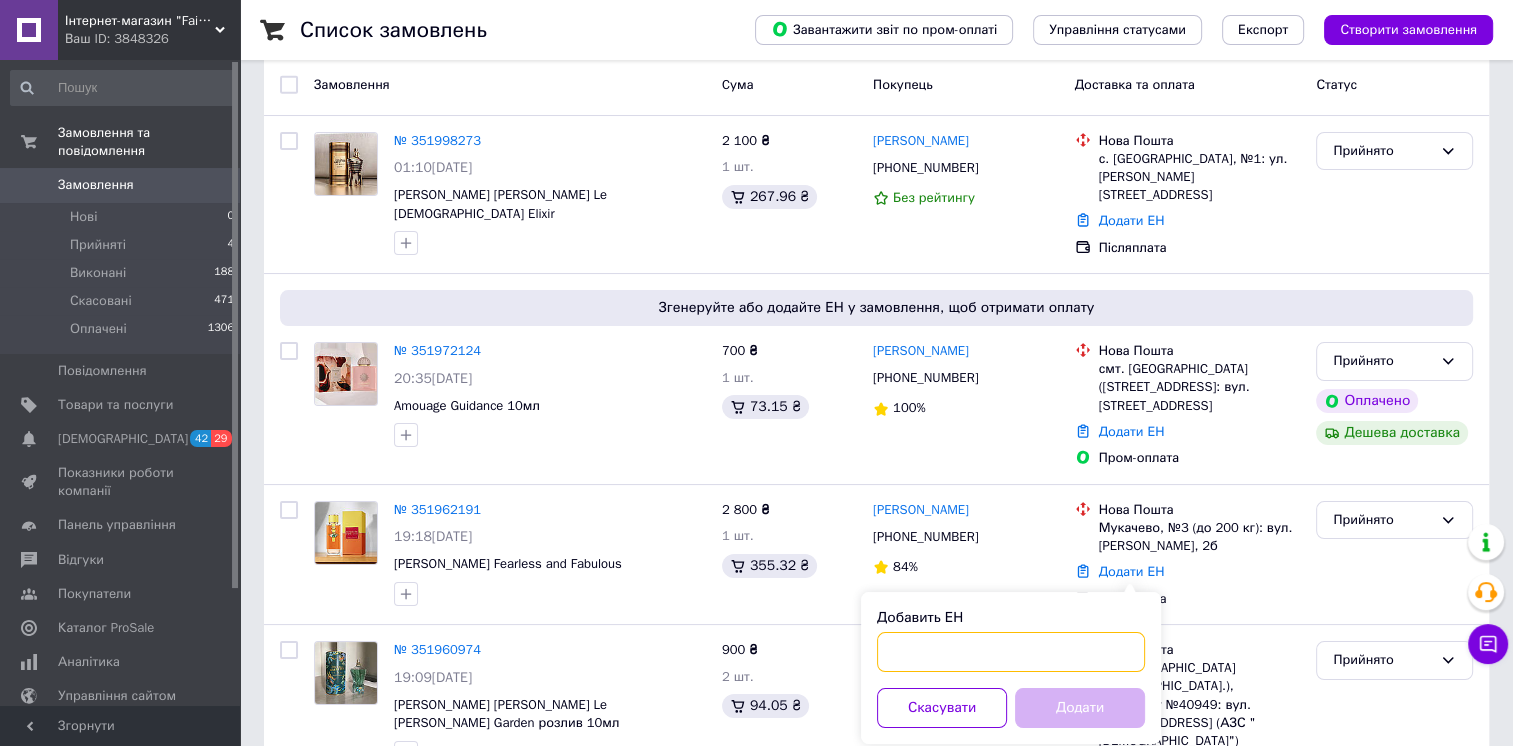 click on "Добавить ЕН" at bounding box center [1011, 652] 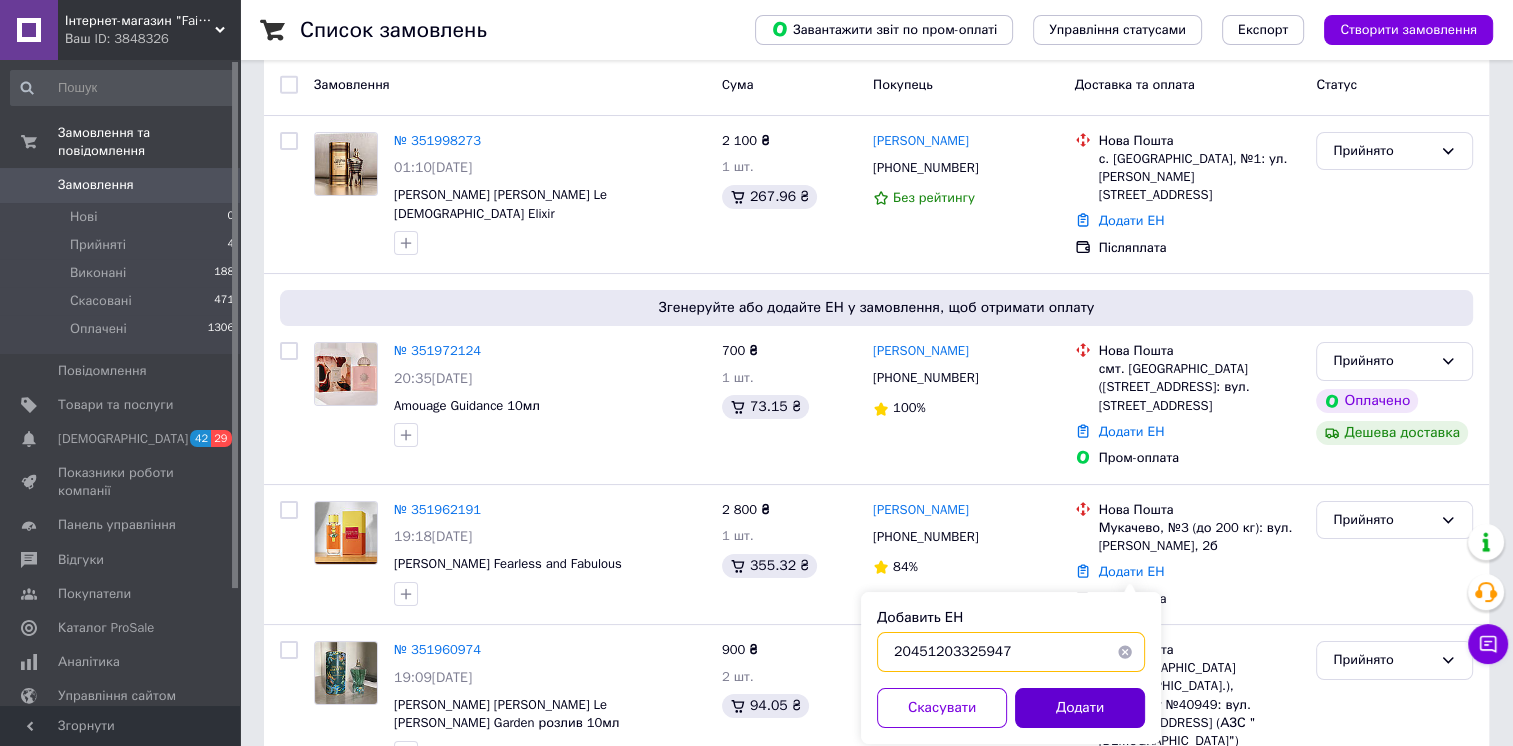 type on "20451203325947" 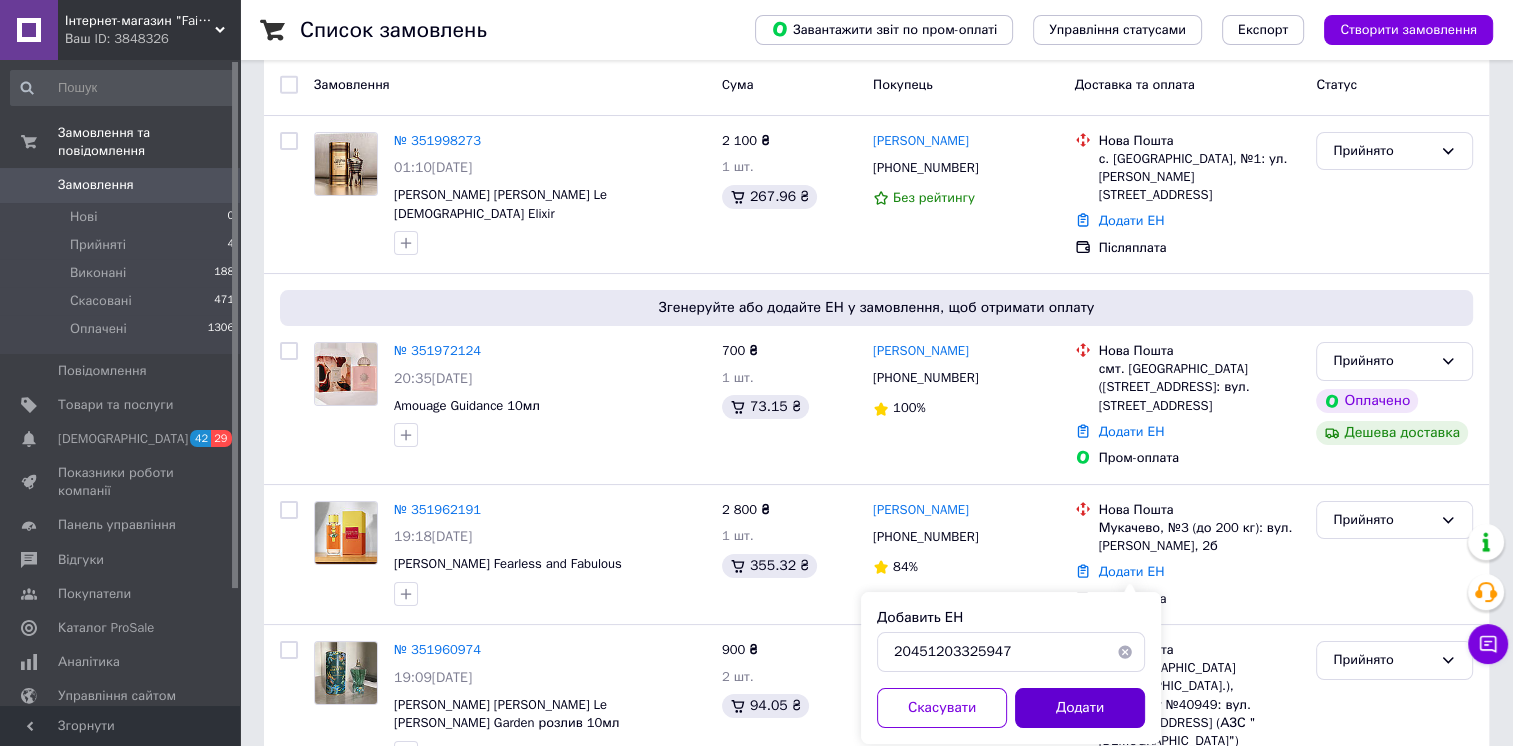 click on "Додати" at bounding box center (1080, 708) 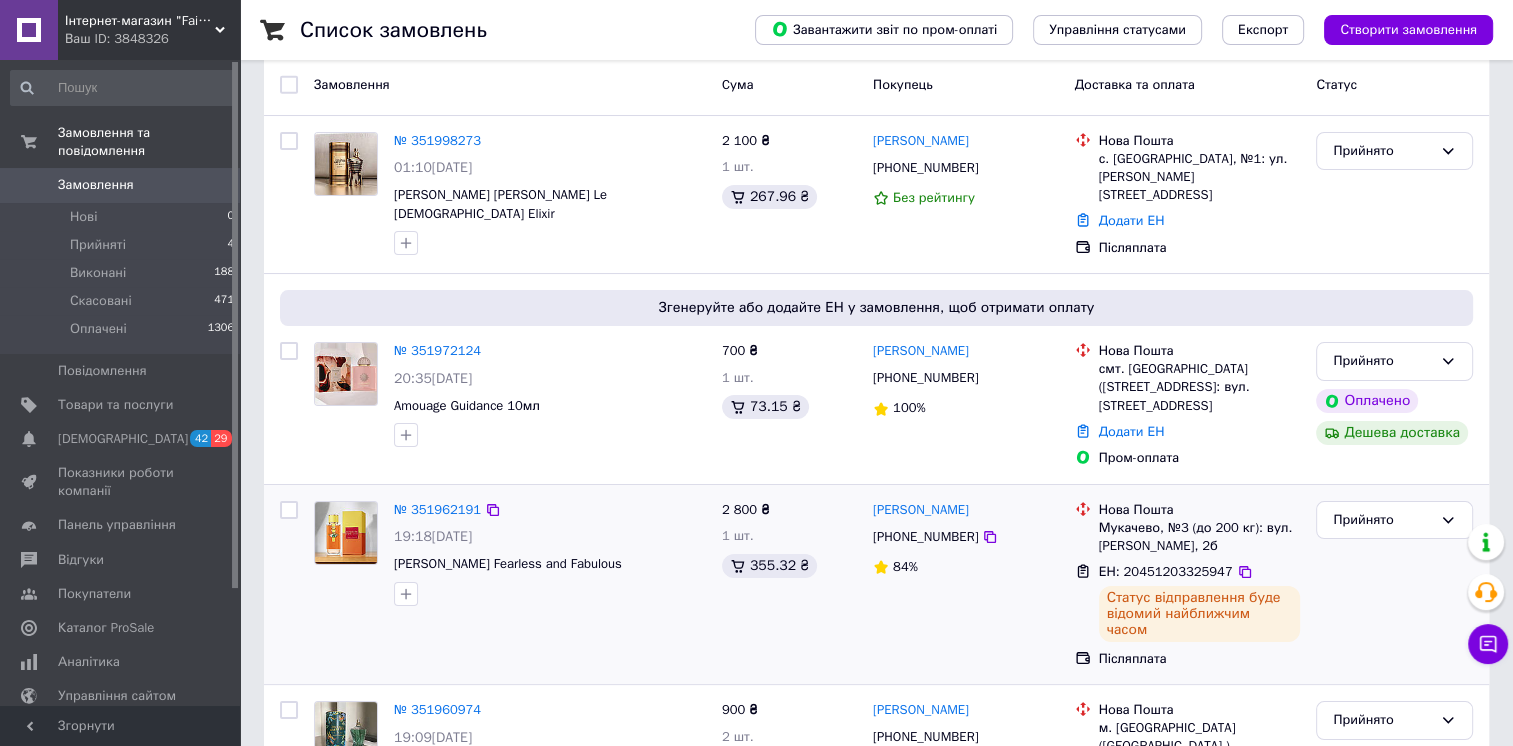 scroll, scrollTop: 0, scrollLeft: 0, axis: both 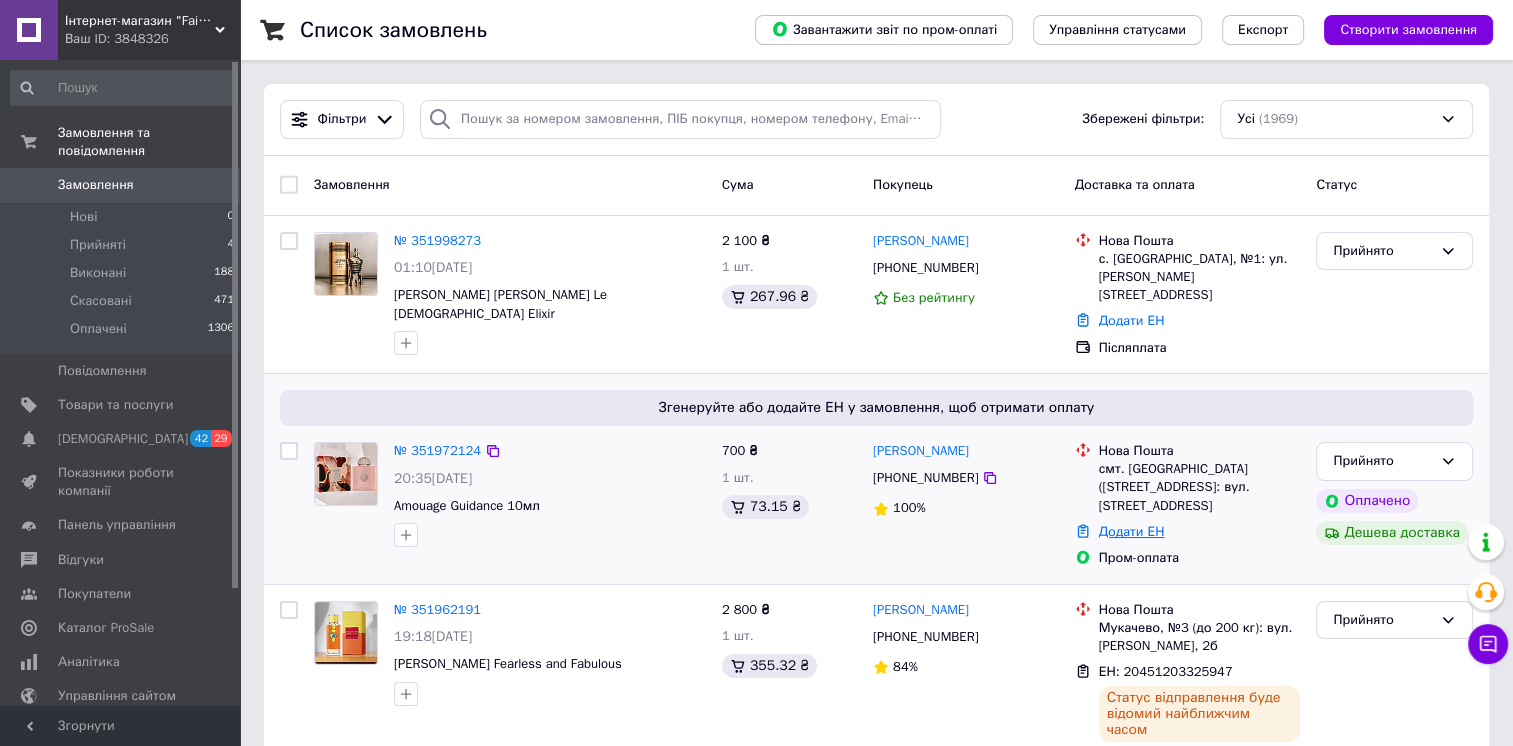 click on "Додати ЕН" at bounding box center (1132, 531) 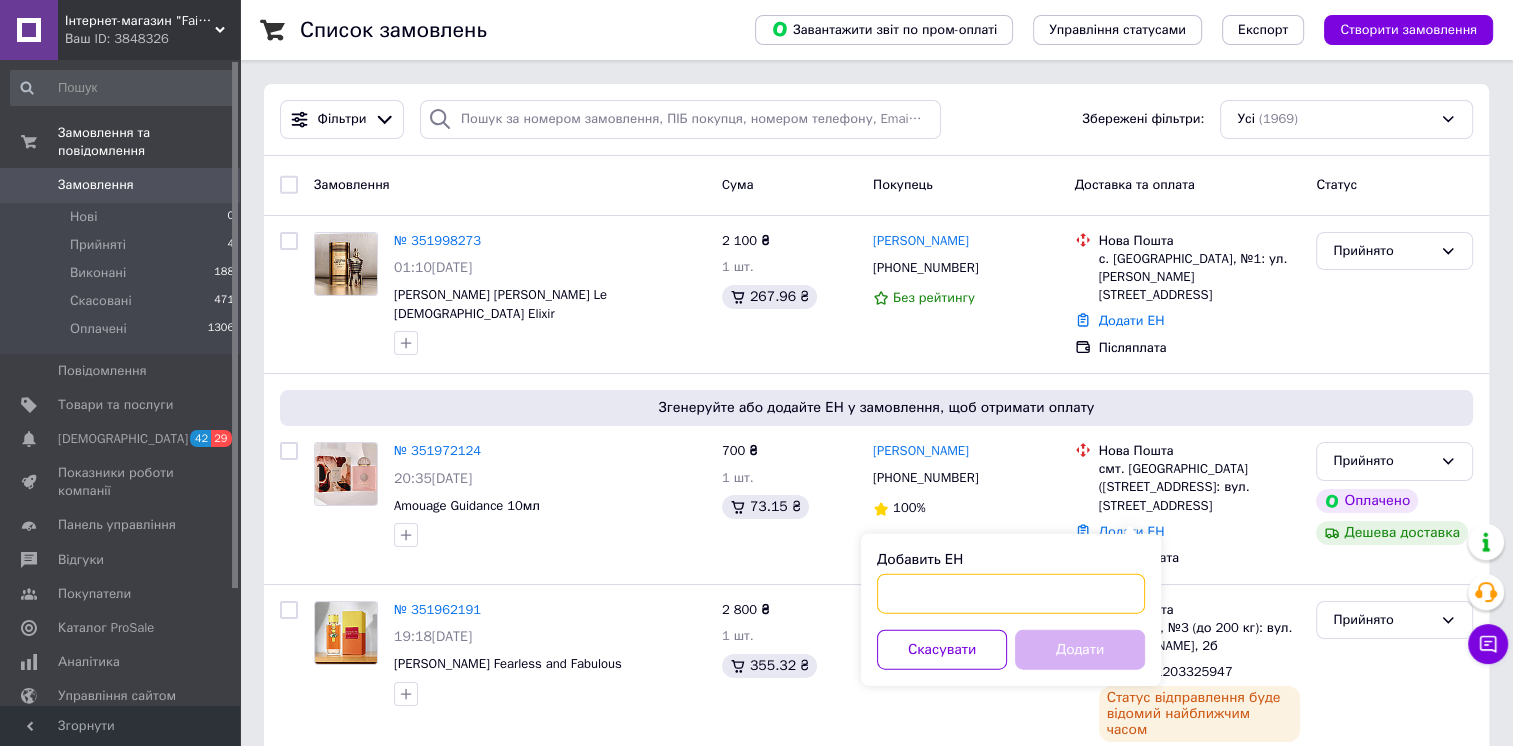 click on "Добавить ЕН" at bounding box center [1011, 594] 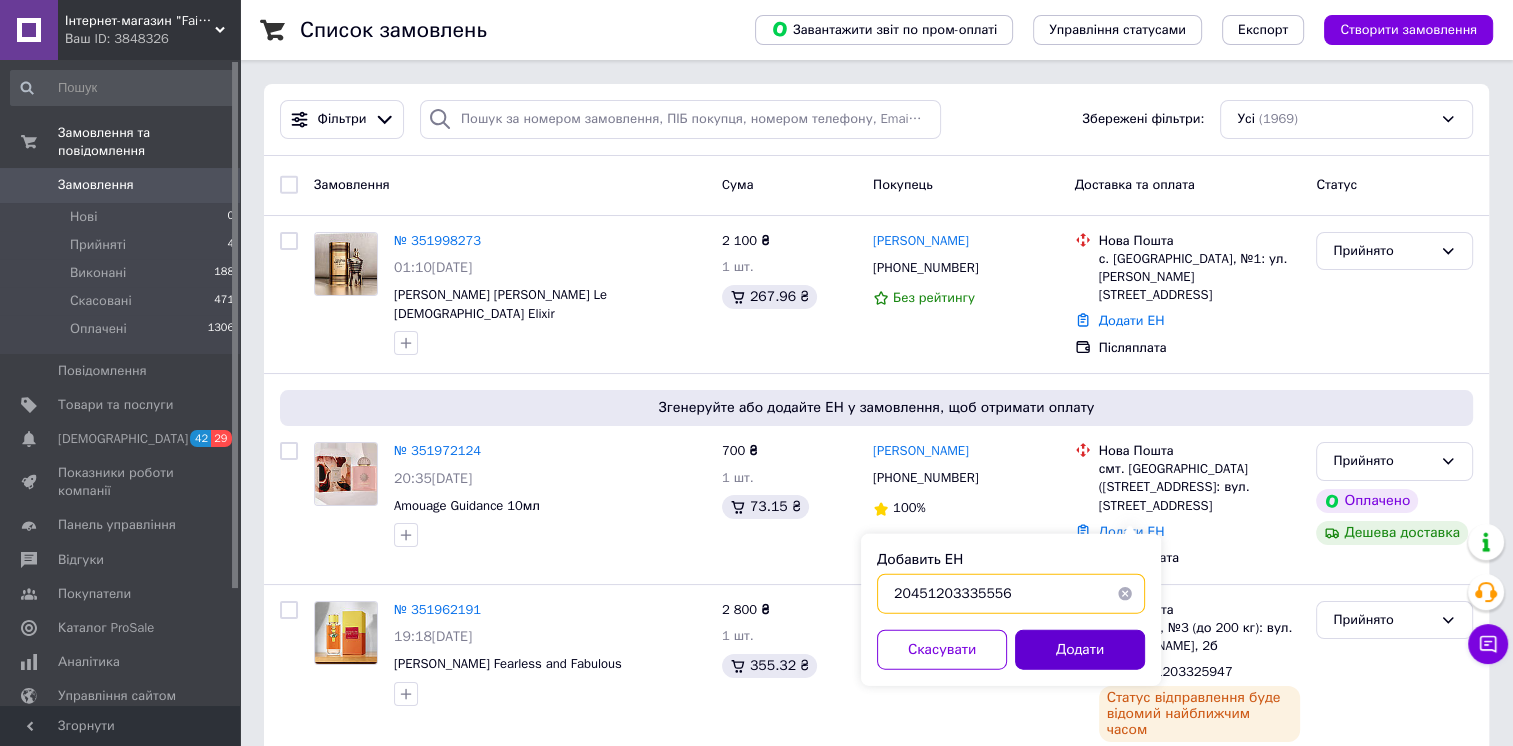 type on "20451203335556" 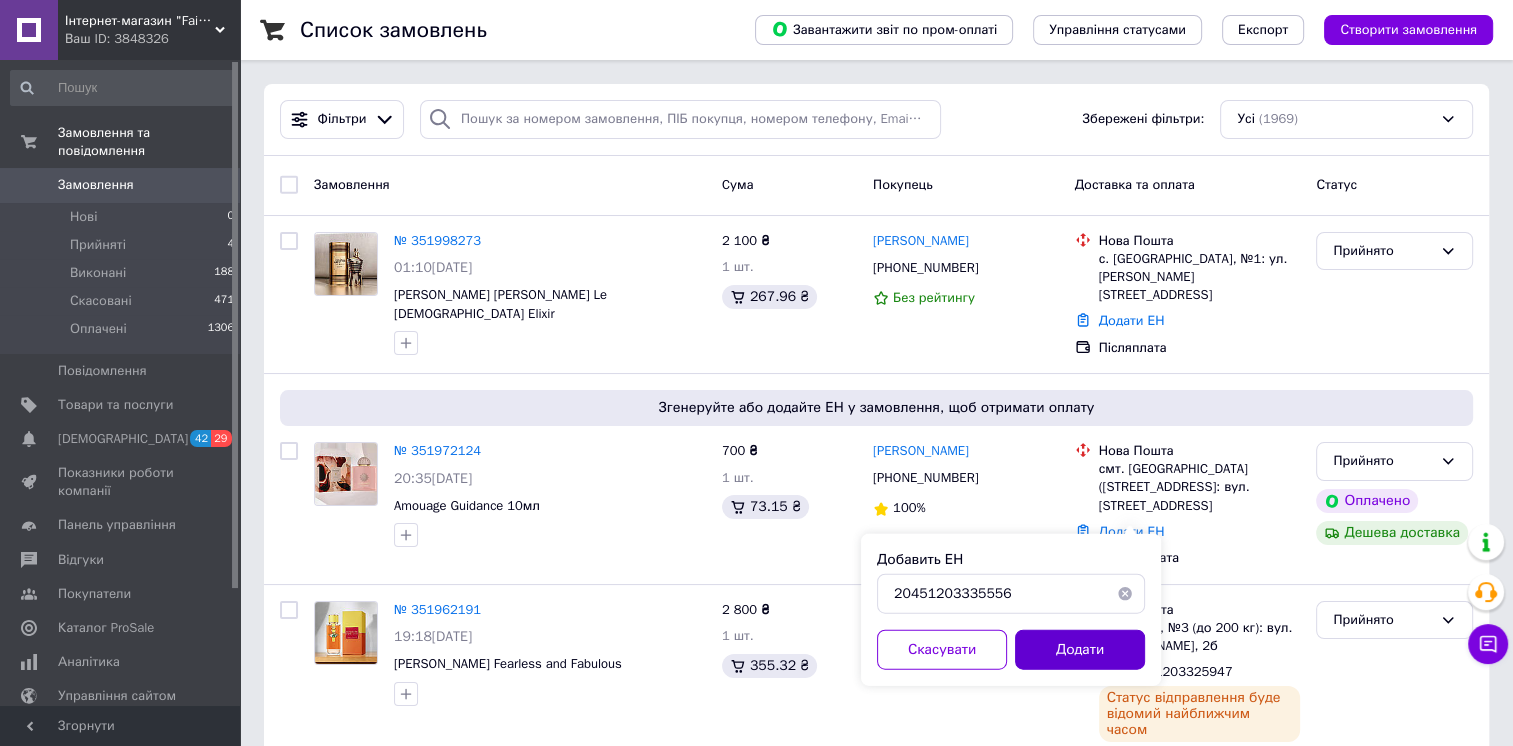 click on "Додати" at bounding box center (1080, 650) 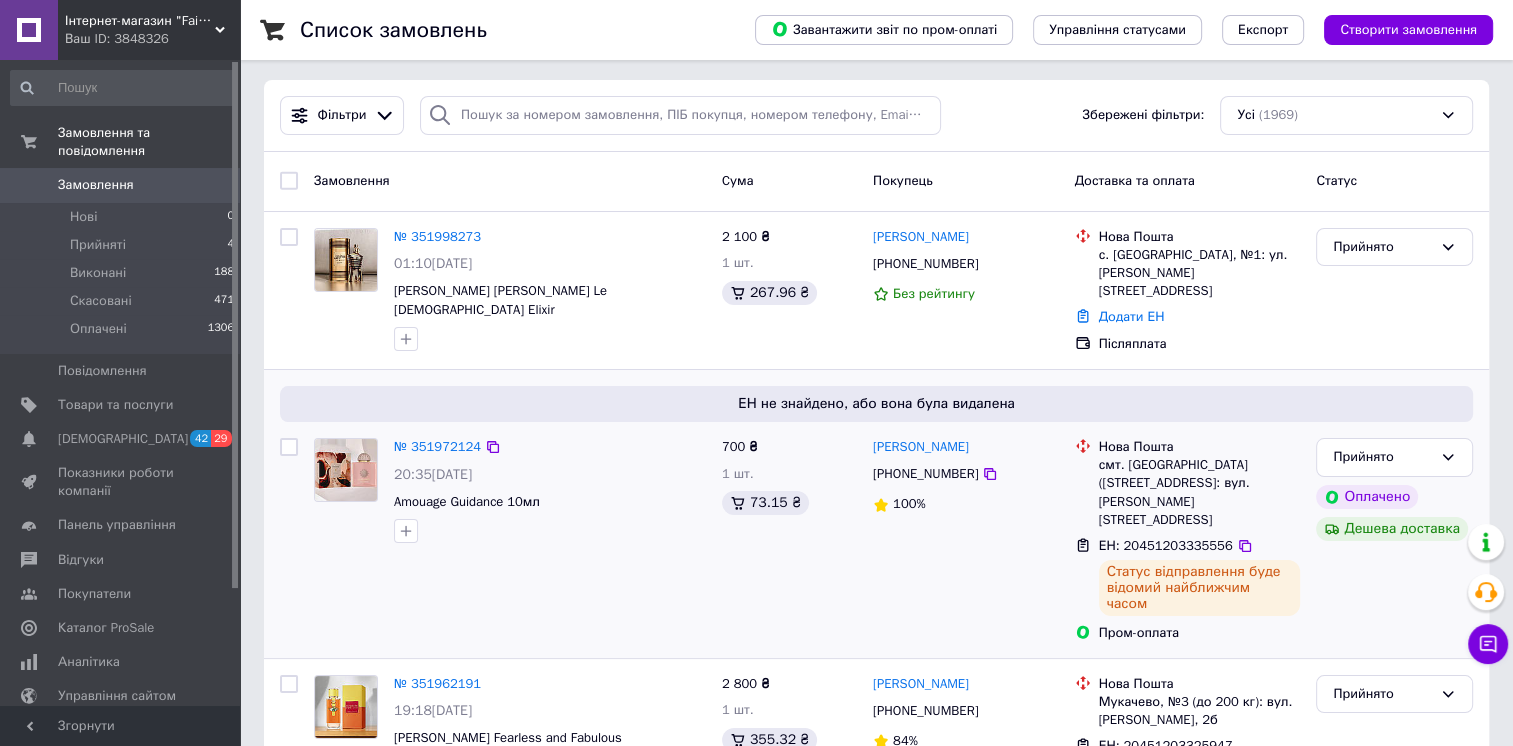 scroll, scrollTop: 0, scrollLeft: 0, axis: both 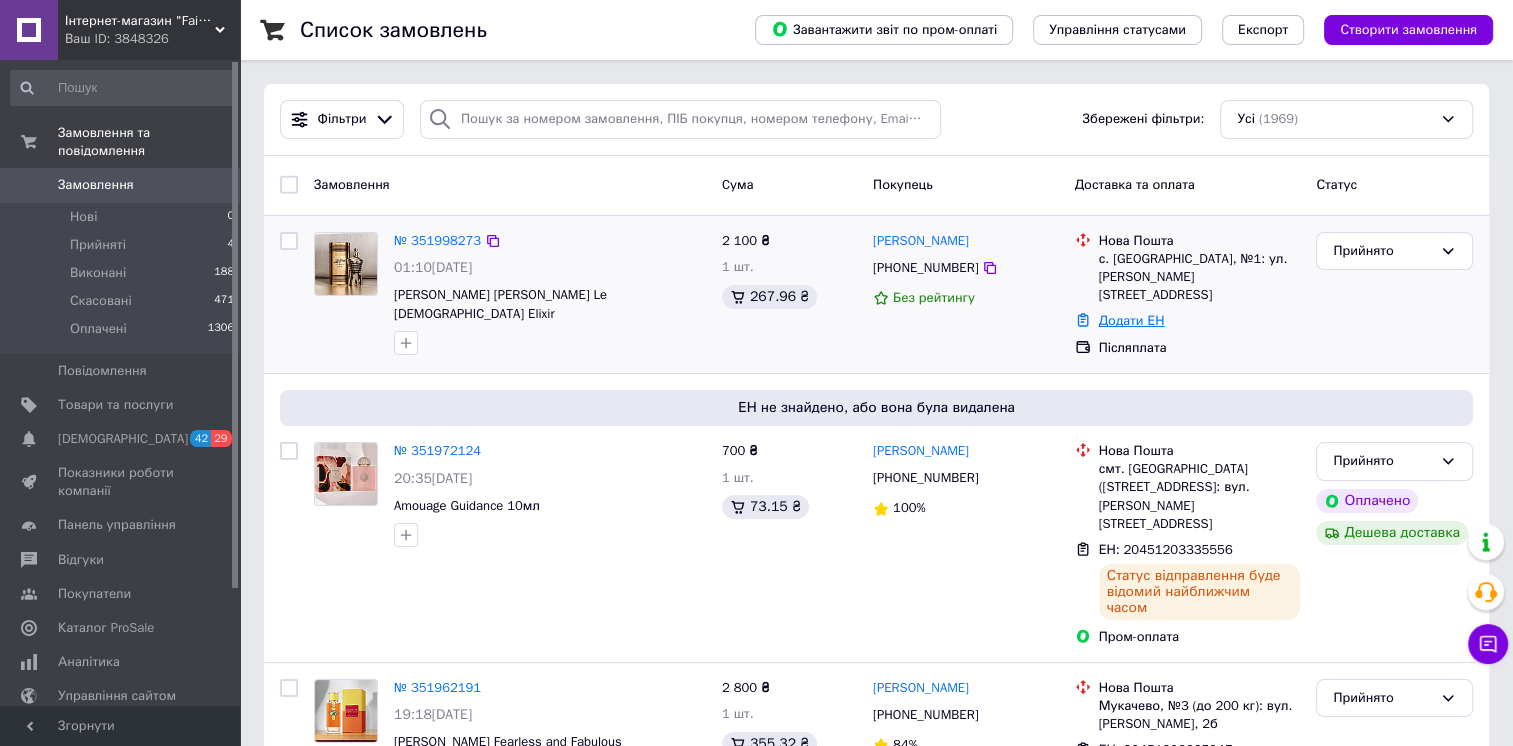 click on "Додати ЕН" at bounding box center (1132, 320) 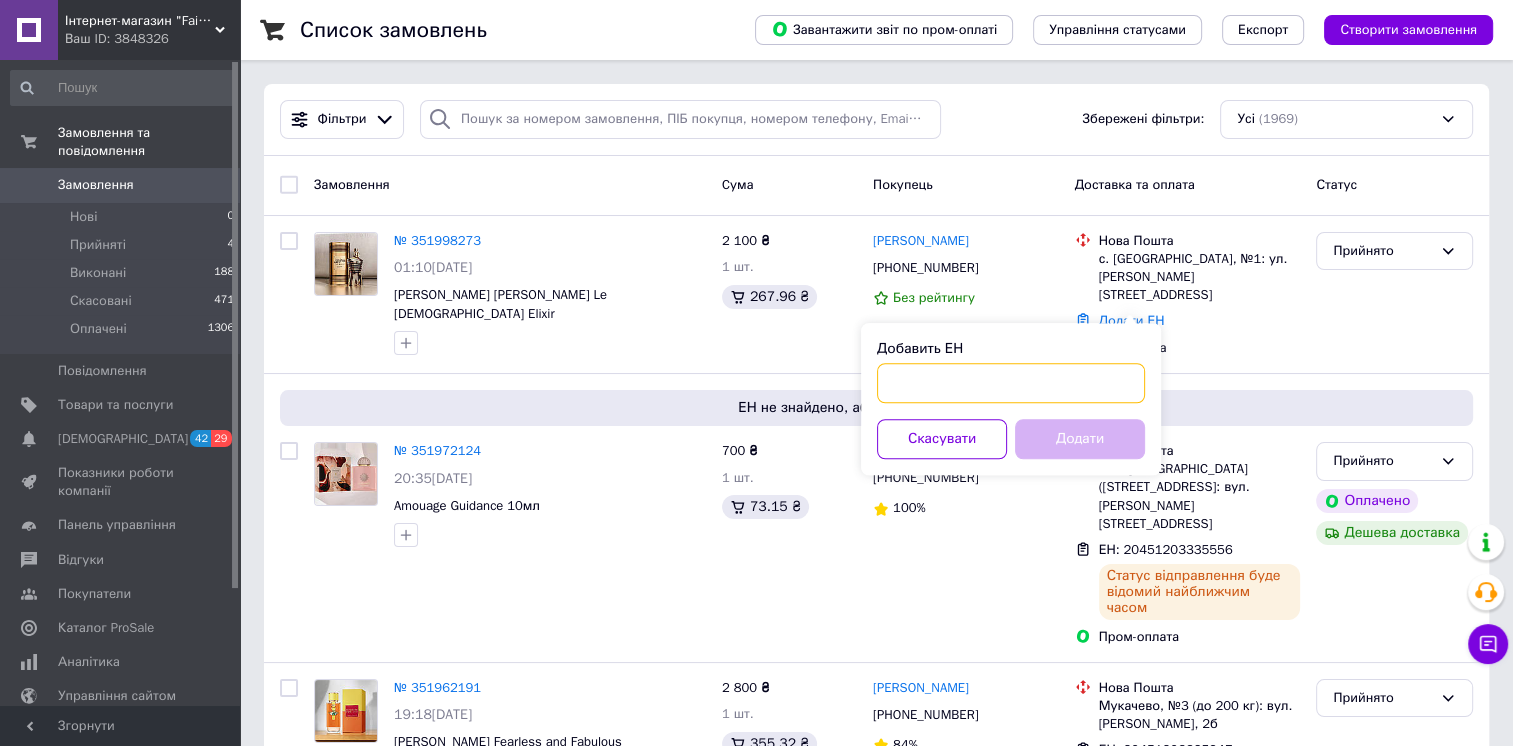 click on "Добавить ЕН" at bounding box center (1011, 383) 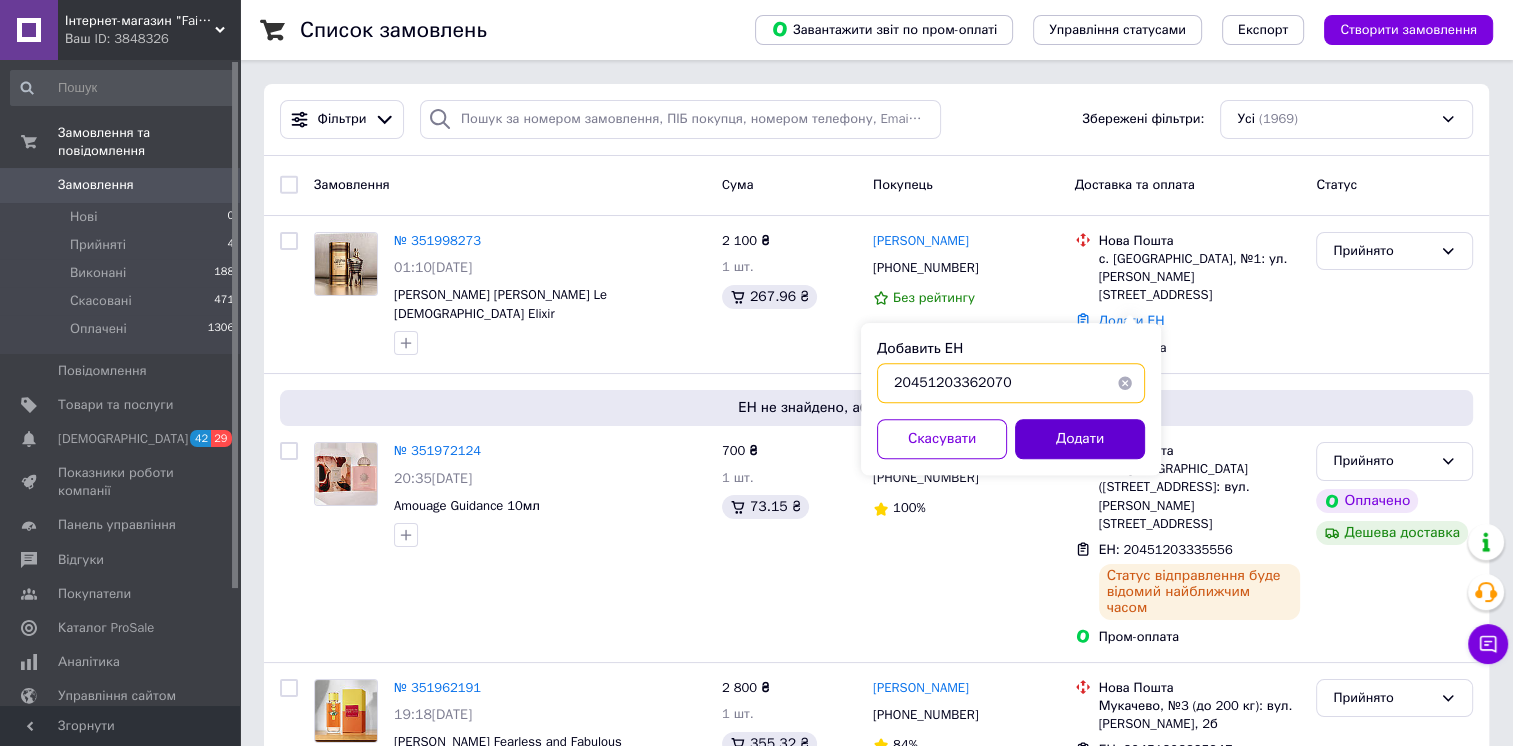 type on "20451203362070" 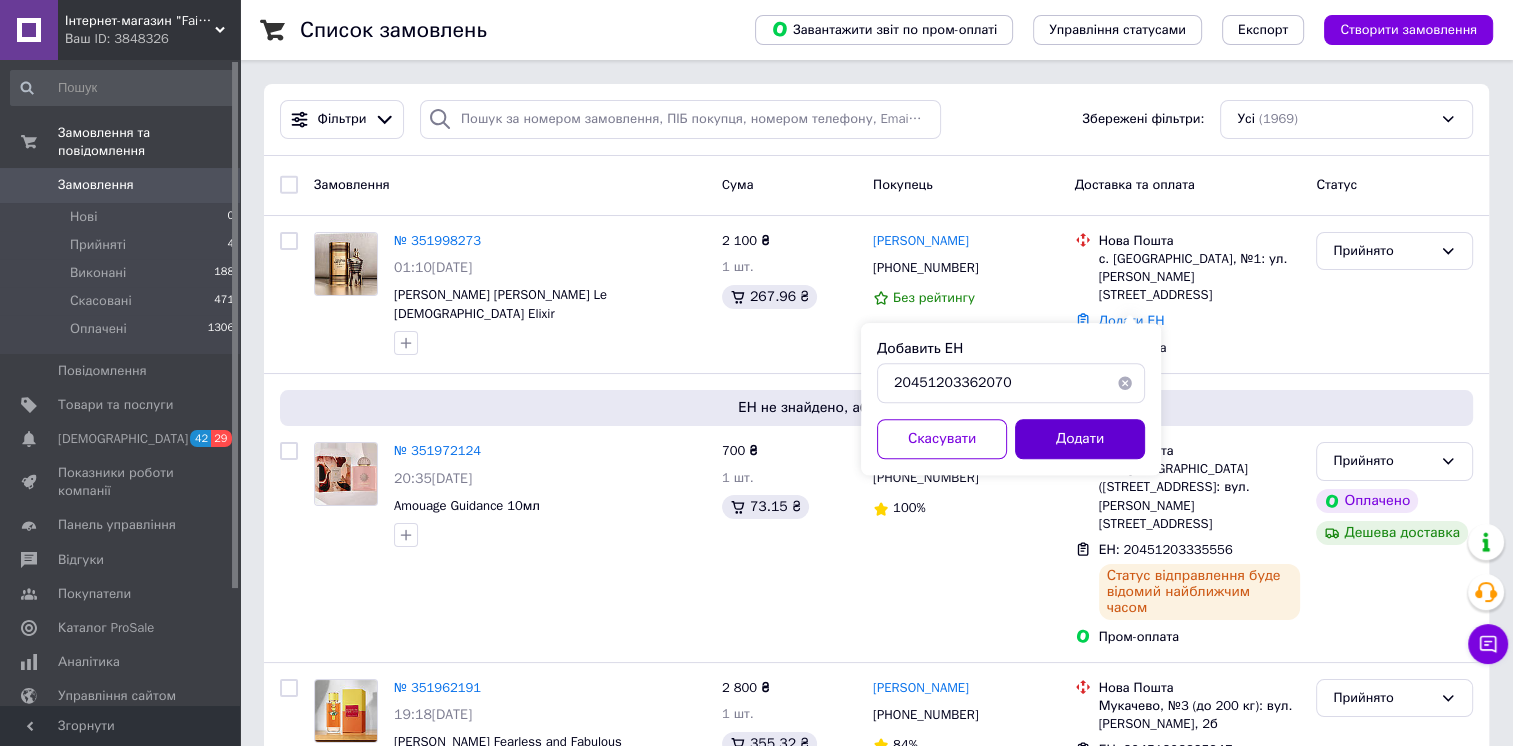 click on "Додати" at bounding box center [1080, 439] 